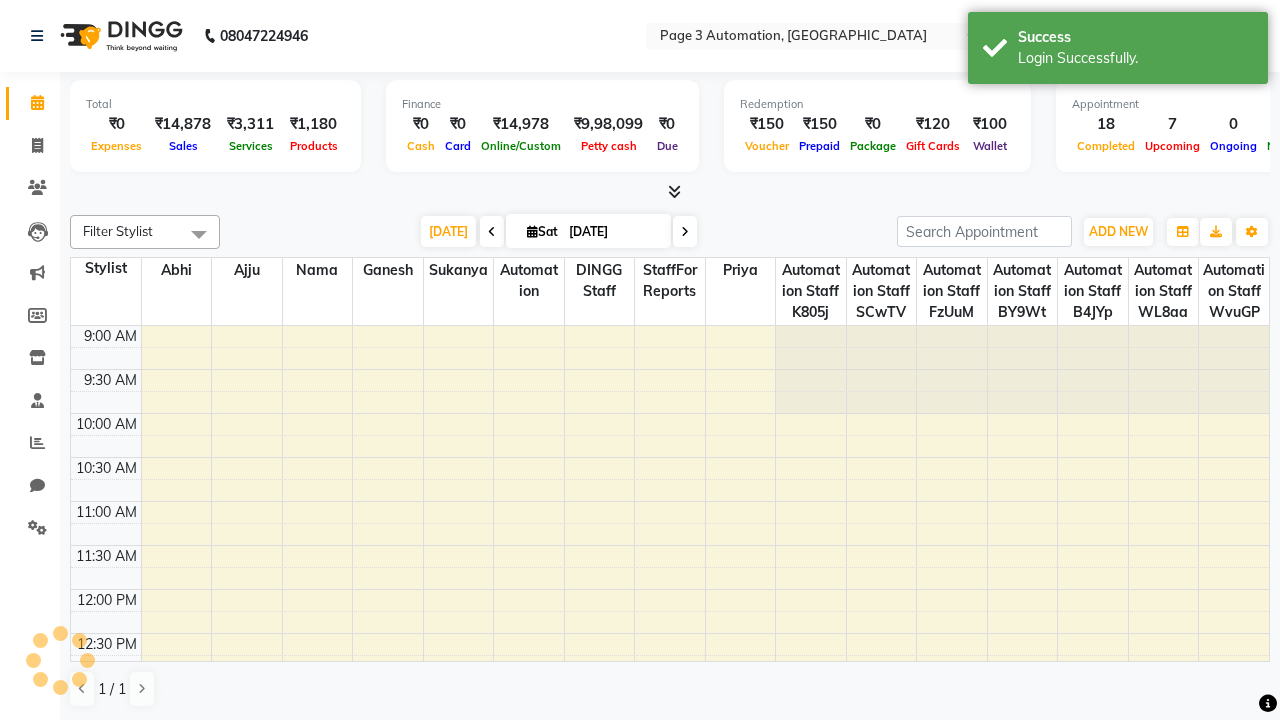 scroll, scrollTop: 0, scrollLeft: 0, axis: both 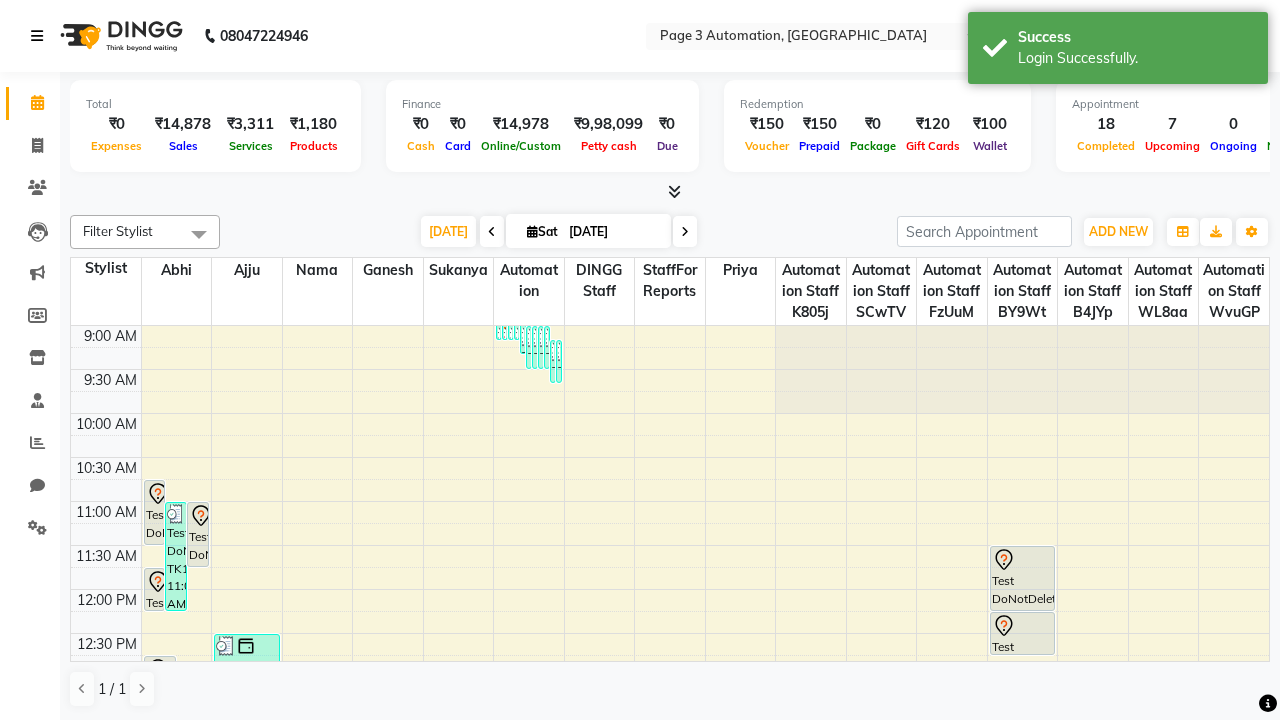 click at bounding box center (37, 36) 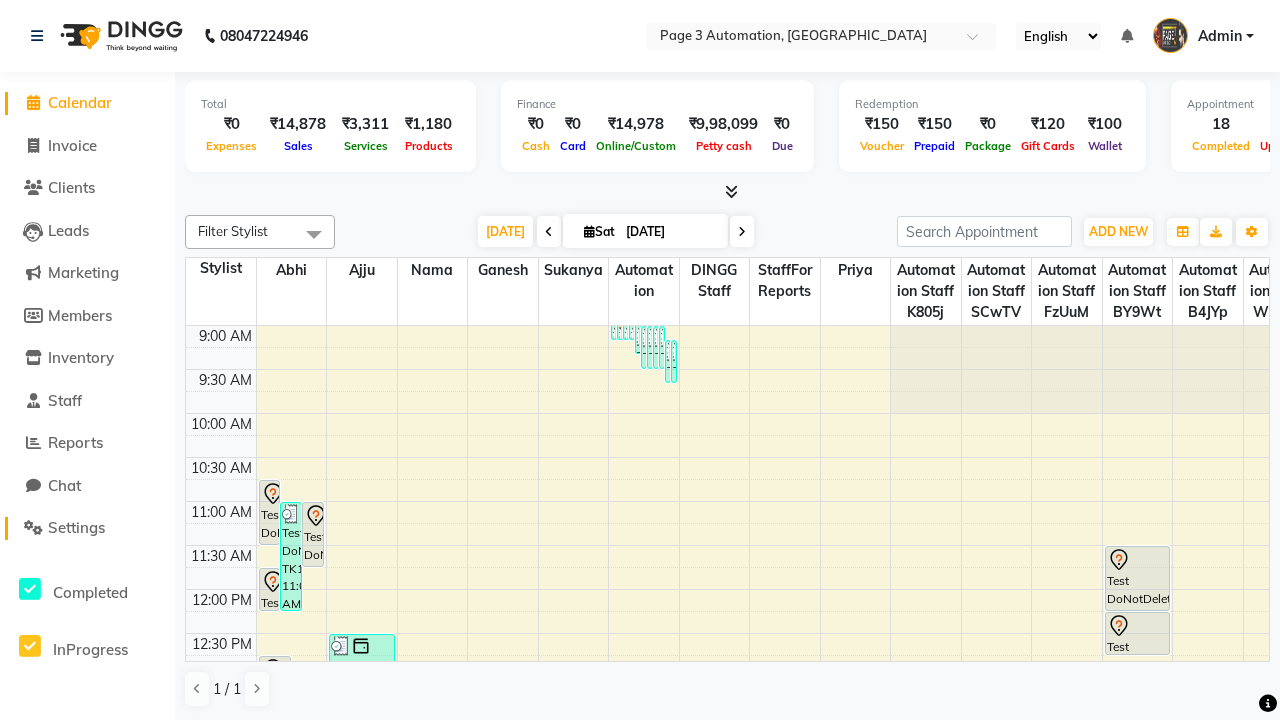 click on "Settings" 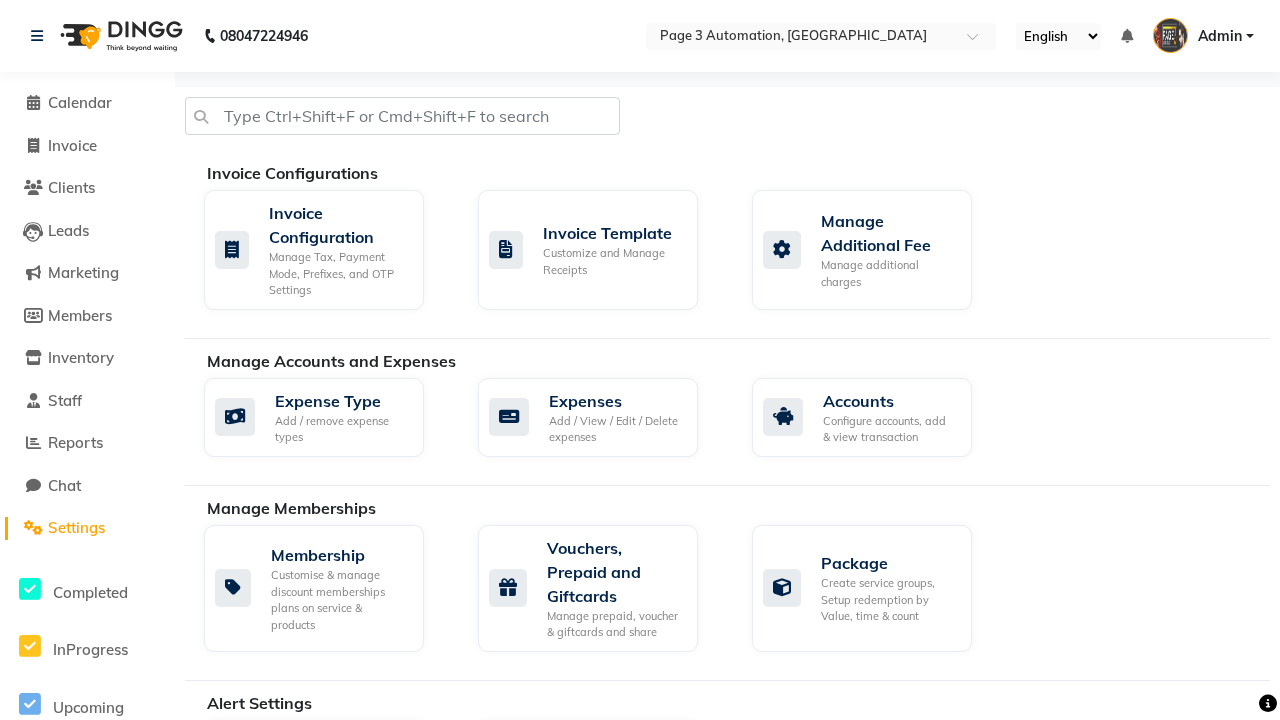 click on "Services" 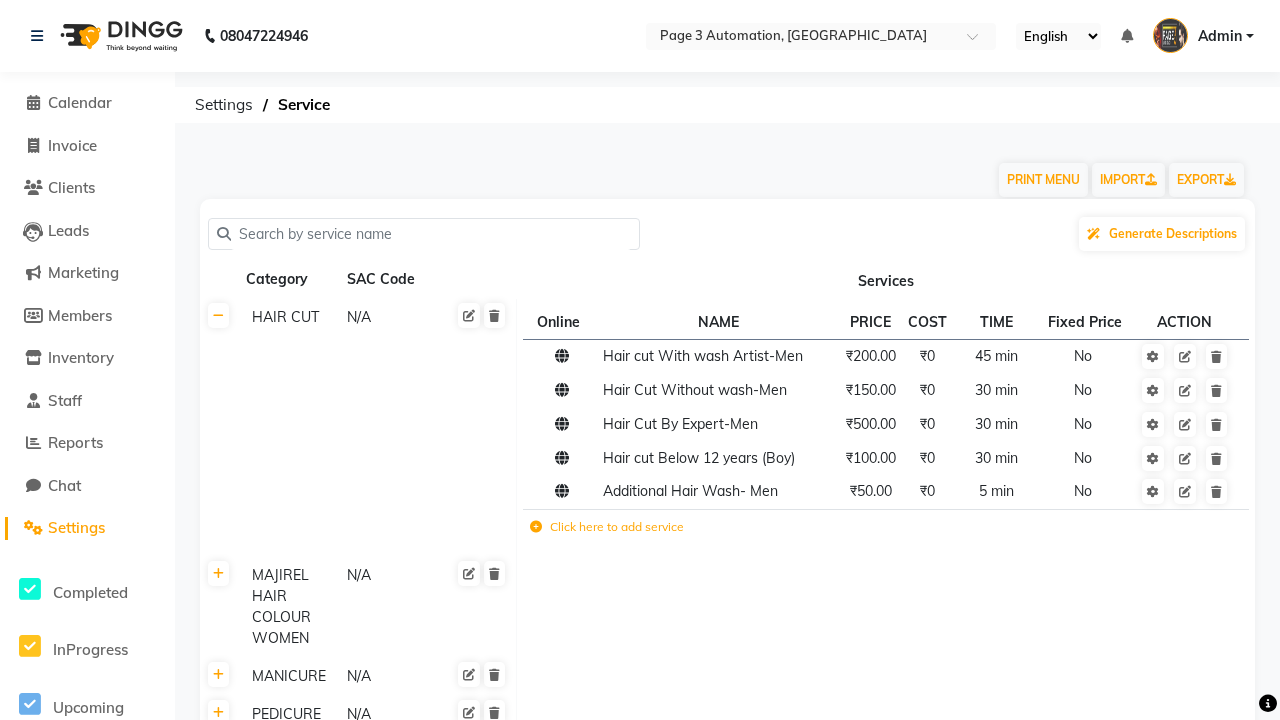 scroll, scrollTop: 9554, scrollLeft: 0, axis: vertical 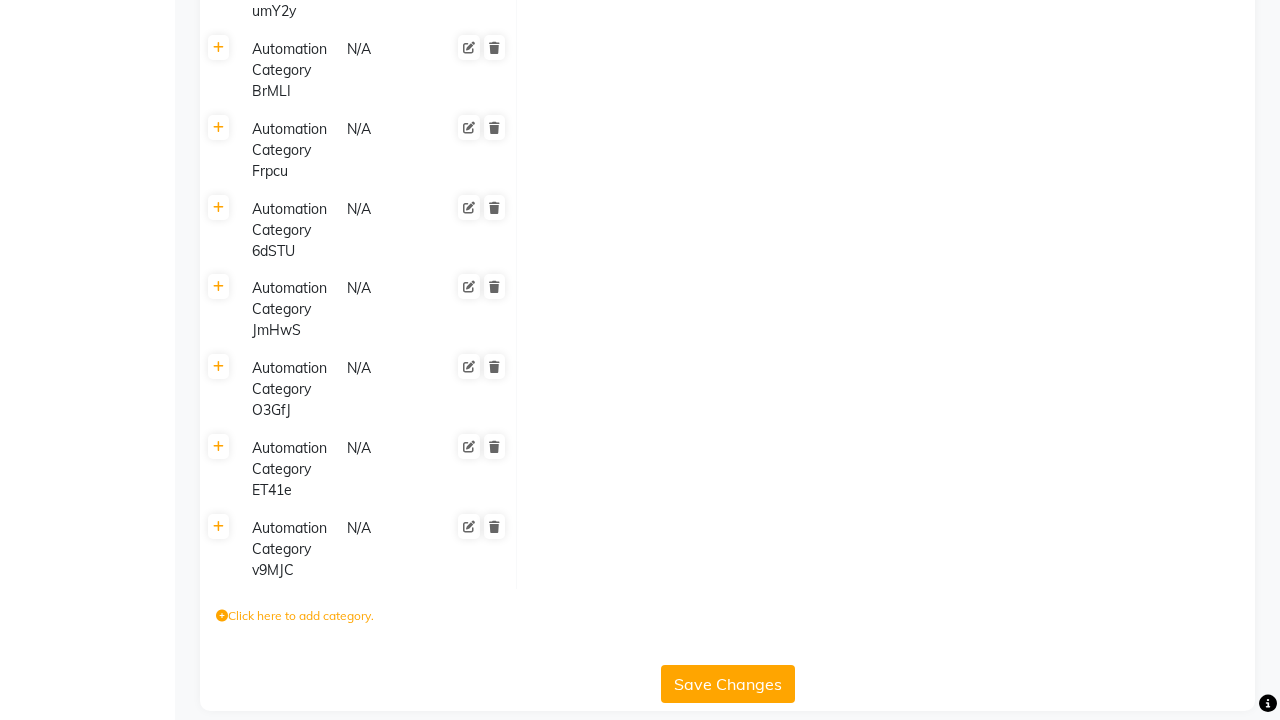 click on "Click here to add category." 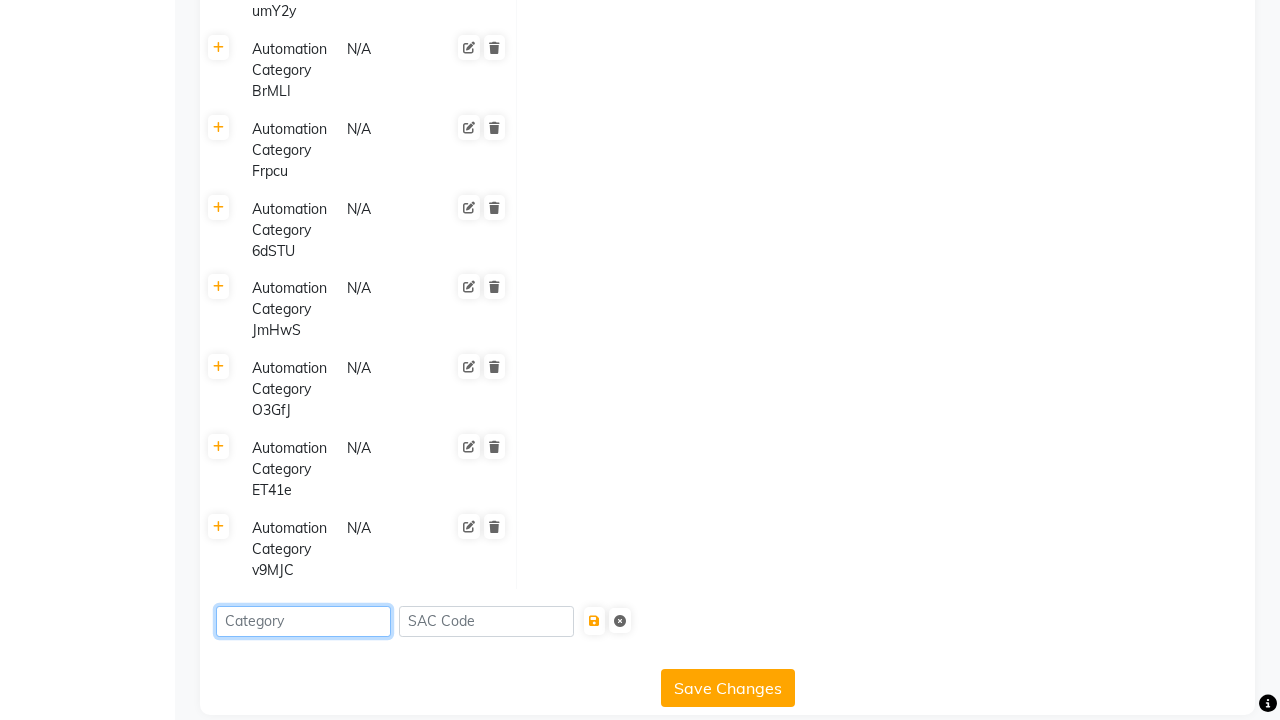 type on "Automation Category Rw79W" 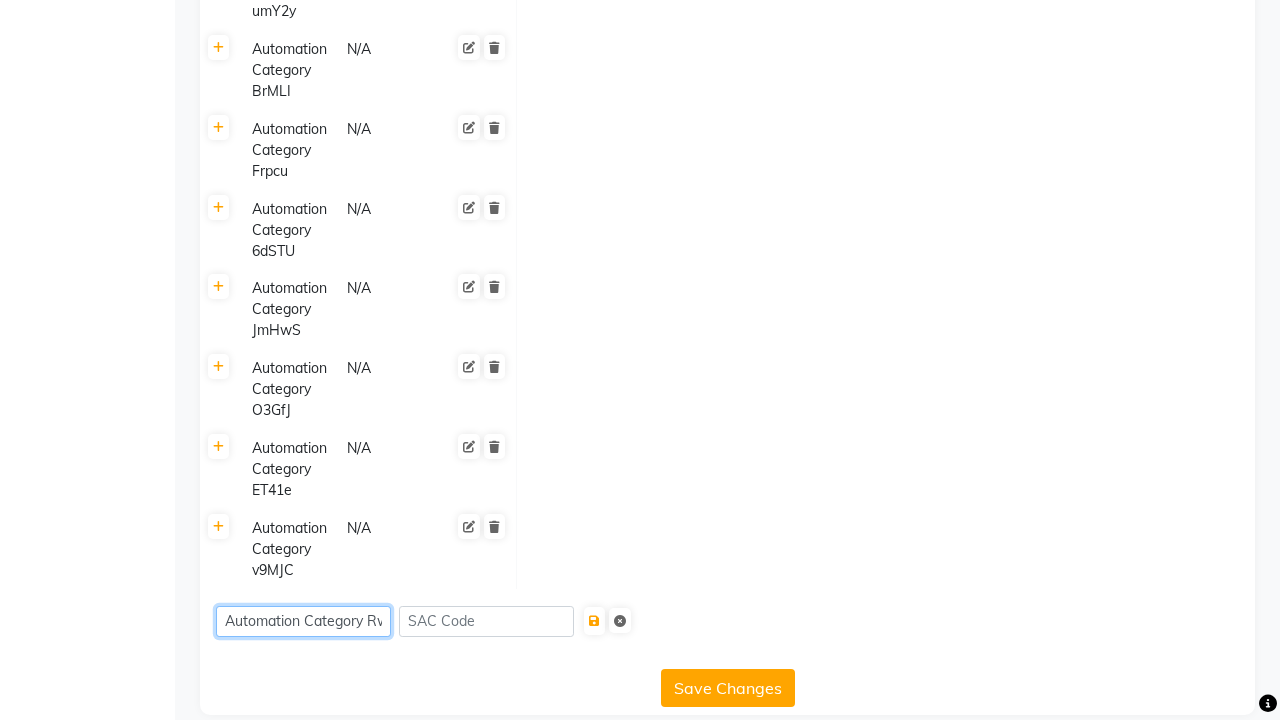 scroll, scrollTop: 0, scrollLeft: 23, axis: horizontal 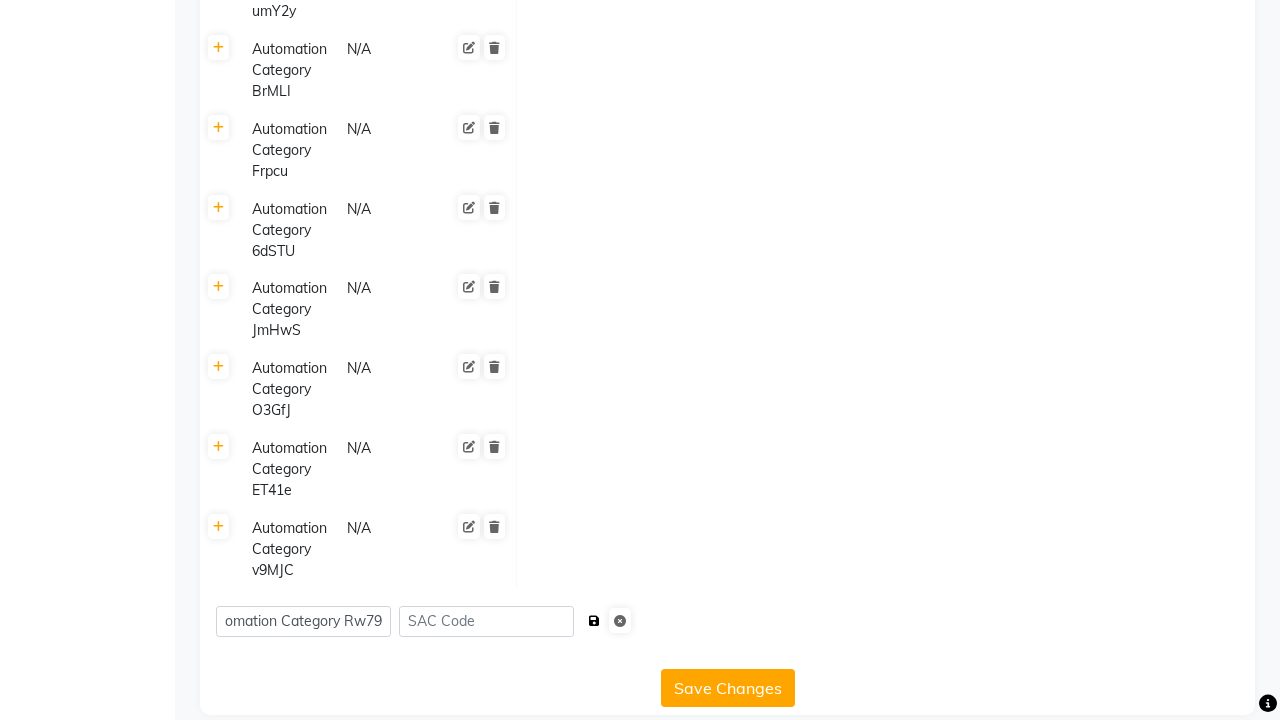 click at bounding box center [594, 621] 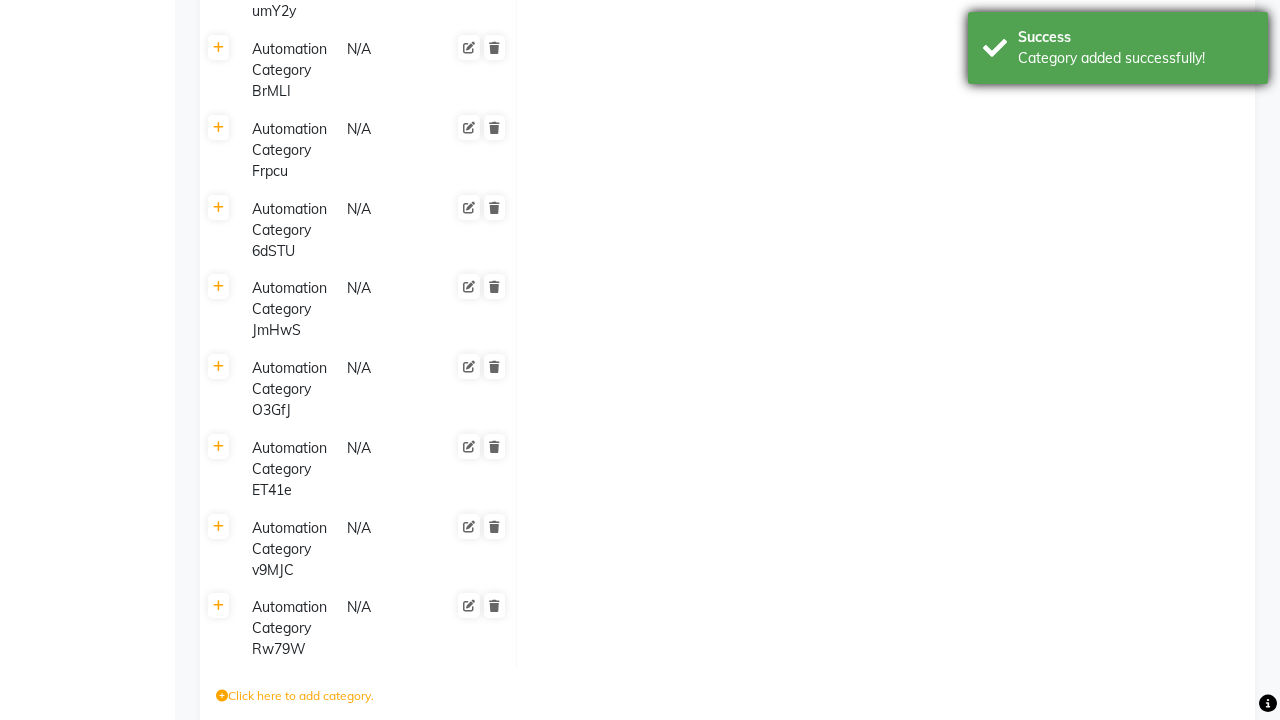 click on "Category added successfully!" at bounding box center [1135, 58] 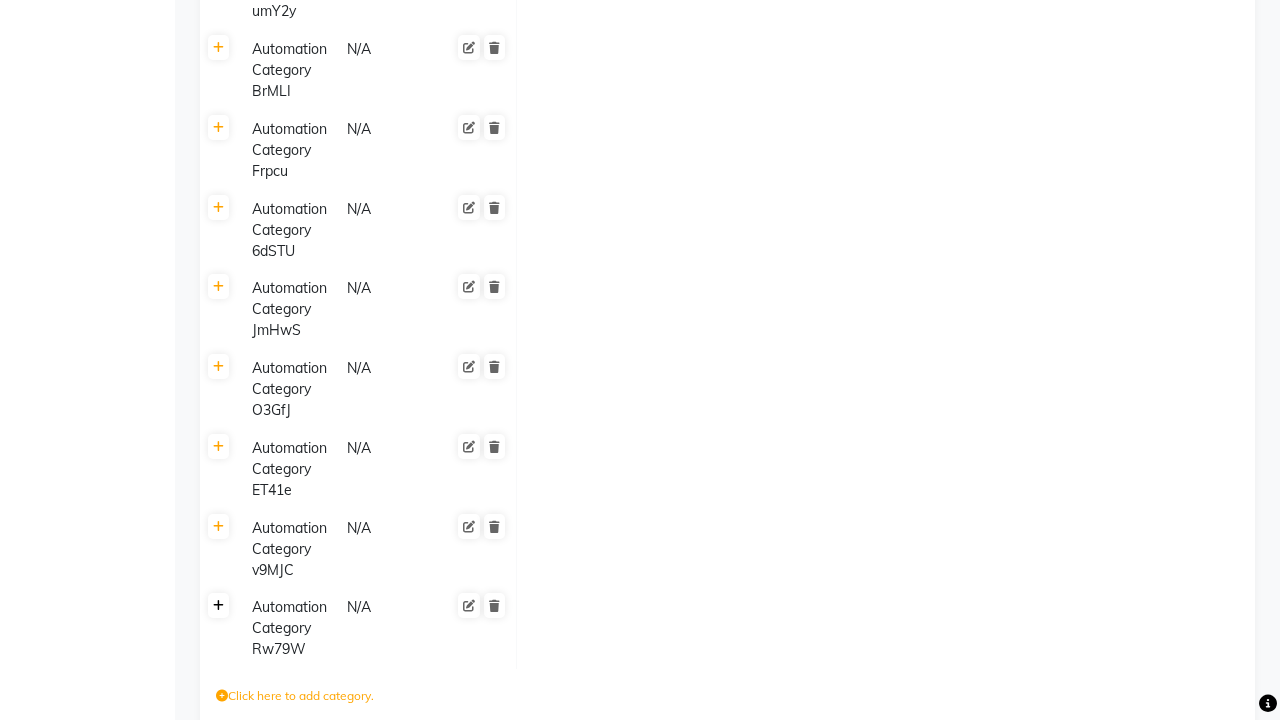 click 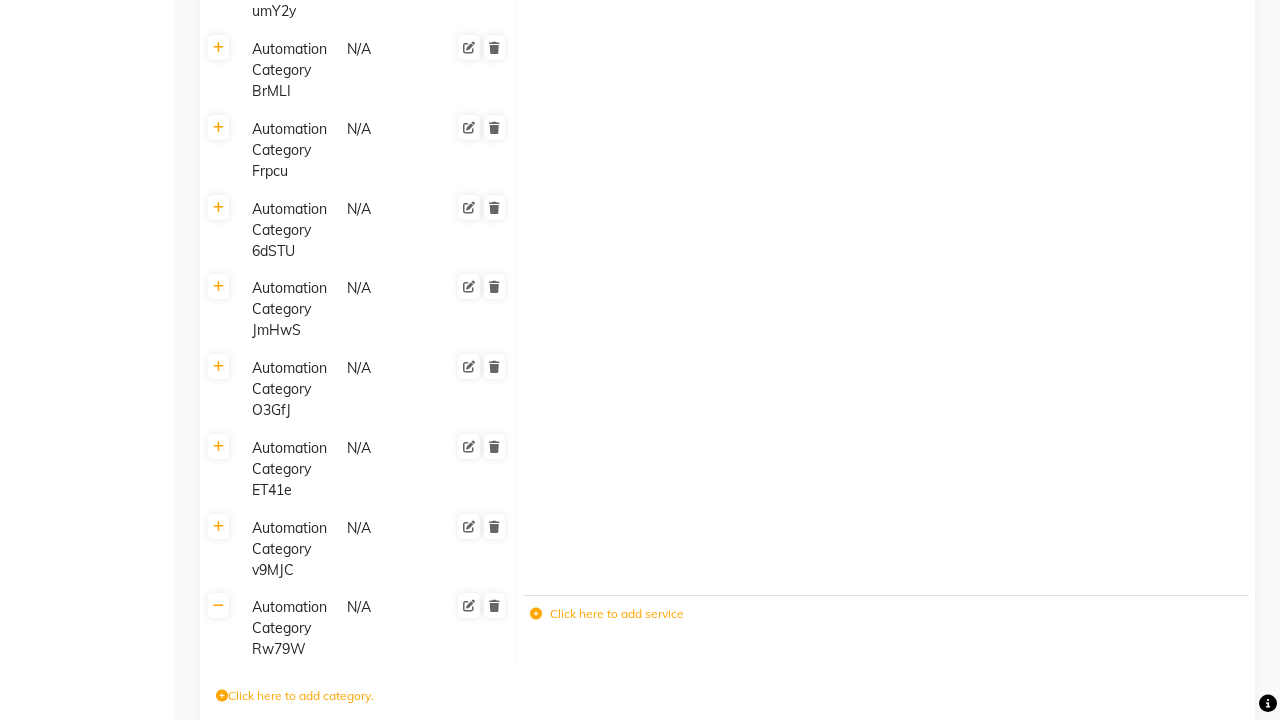click 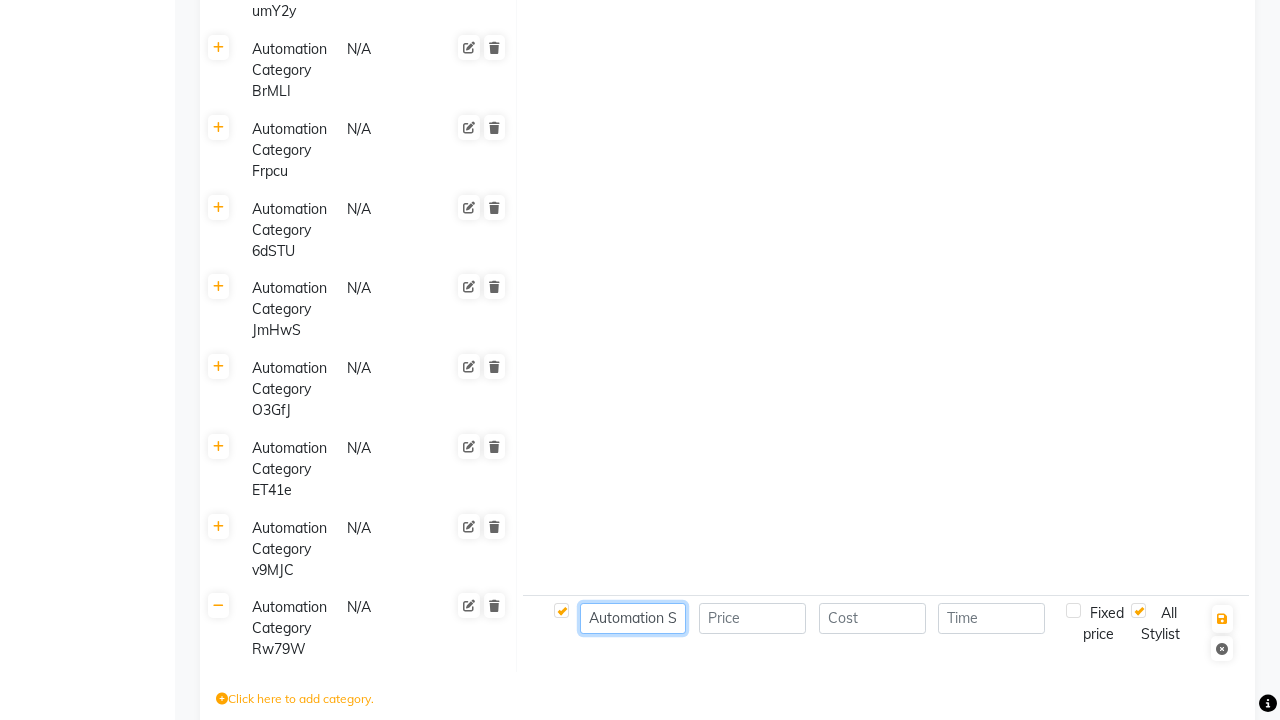 scroll, scrollTop: 0, scrollLeft: 78, axis: horizontal 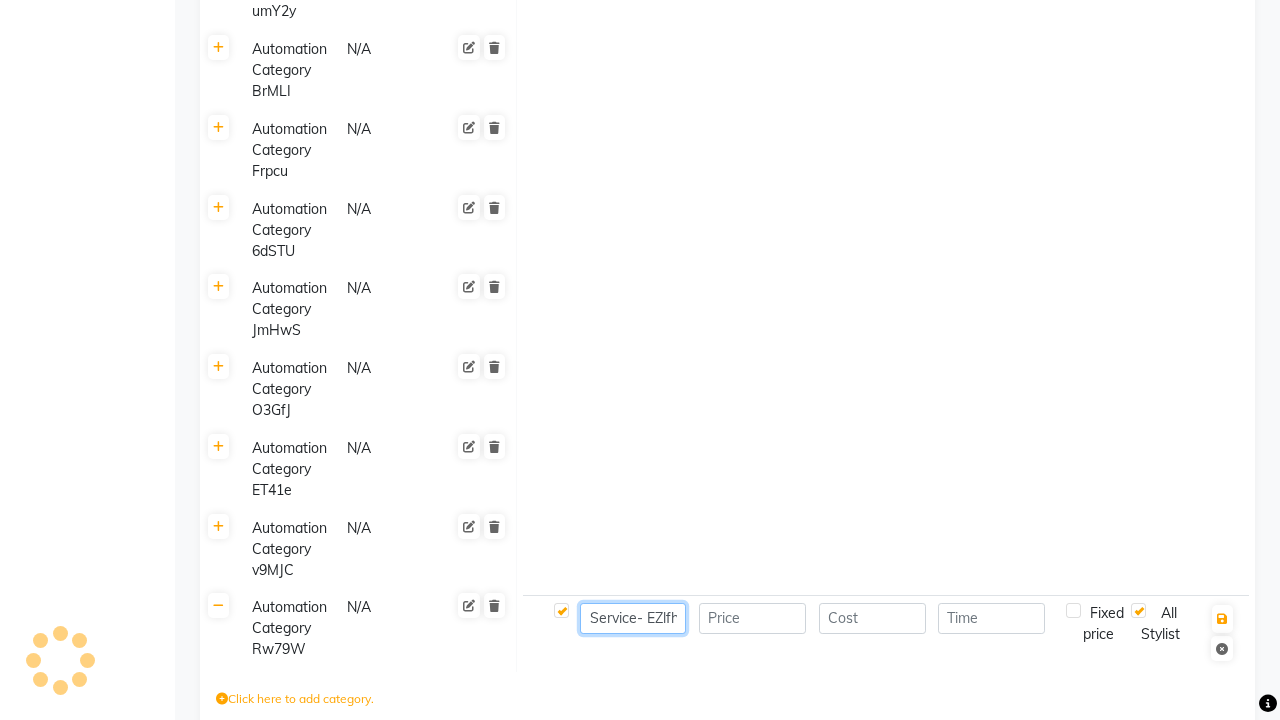 type on "Automation Service- EZlfh" 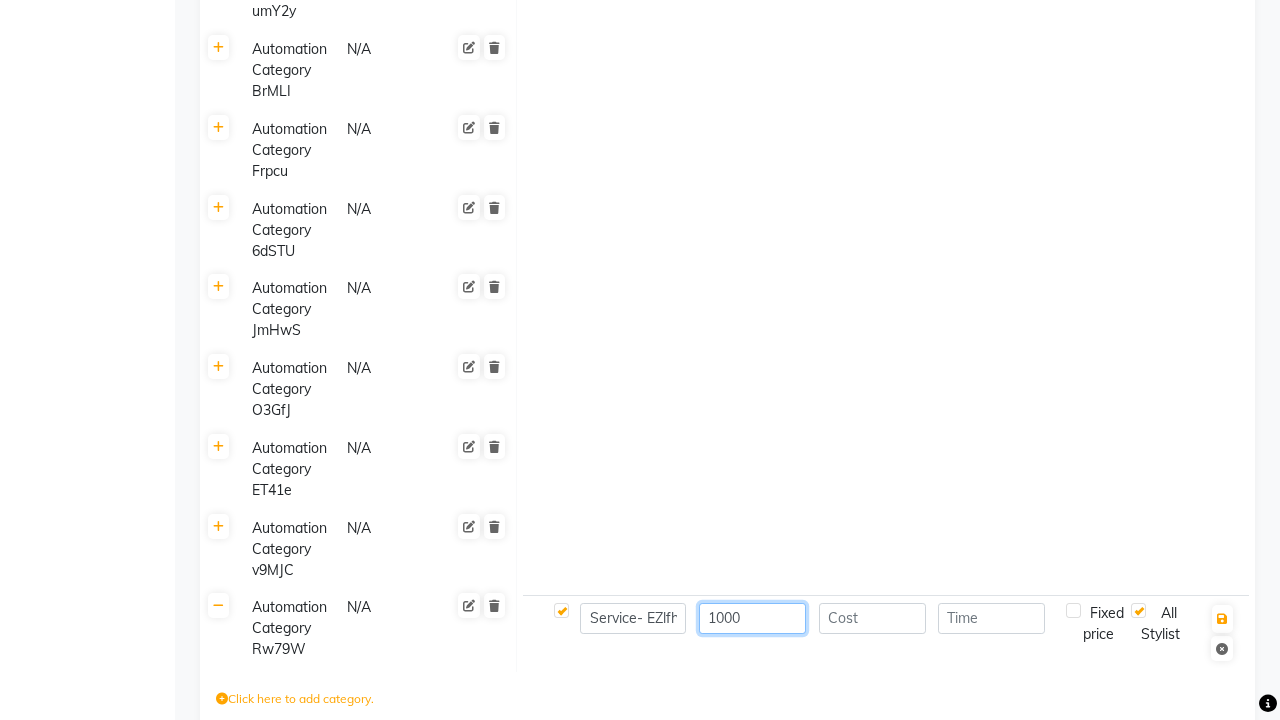 scroll, scrollTop: 0, scrollLeft: 0, axis: both 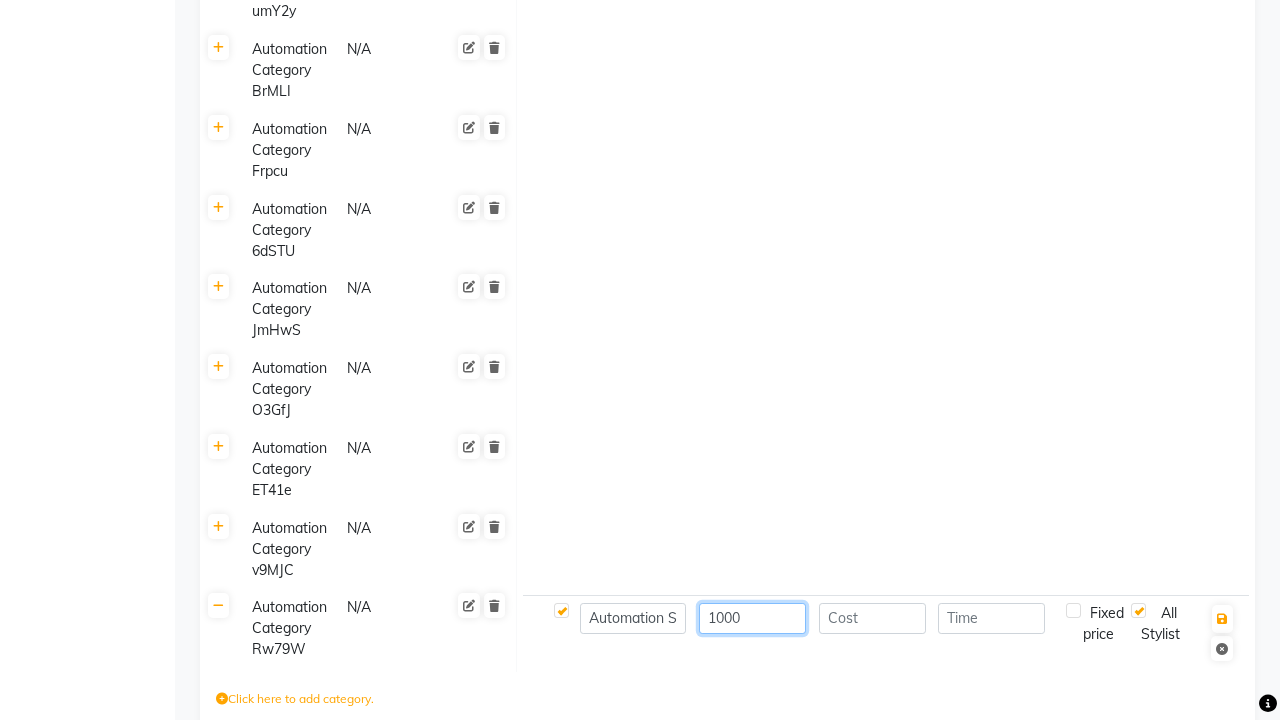 type on "1000" 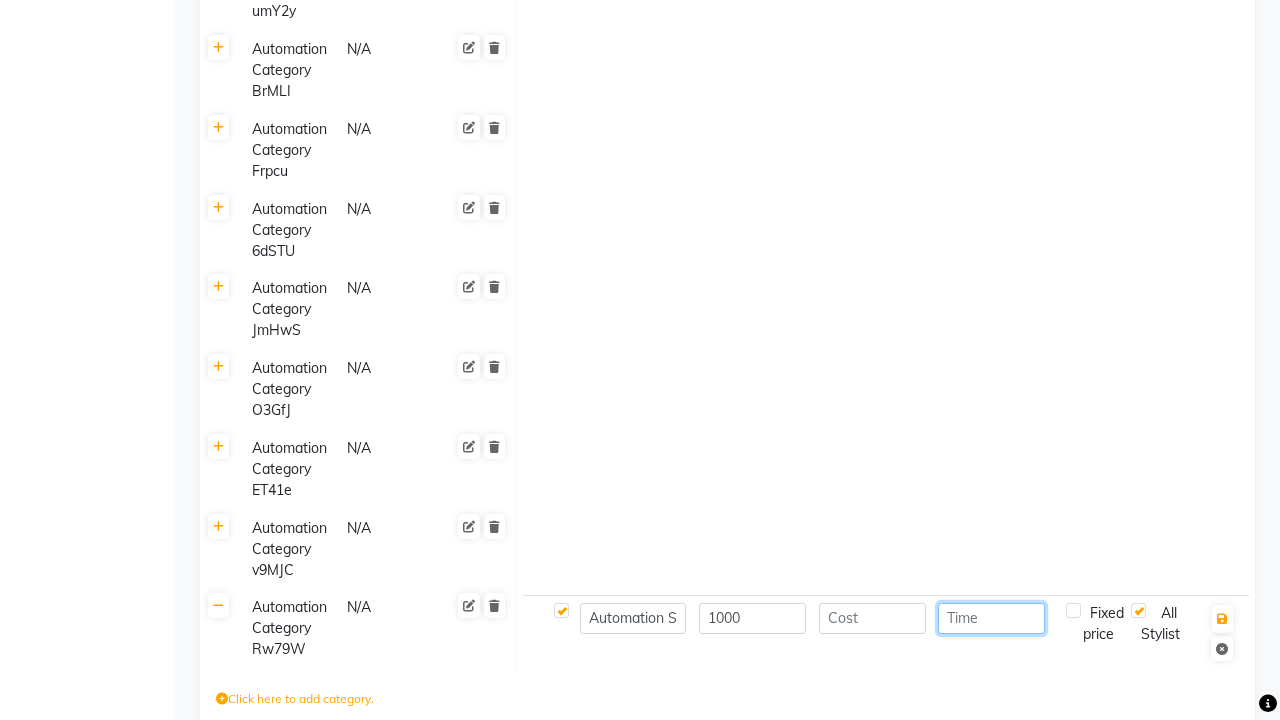 type on "30" 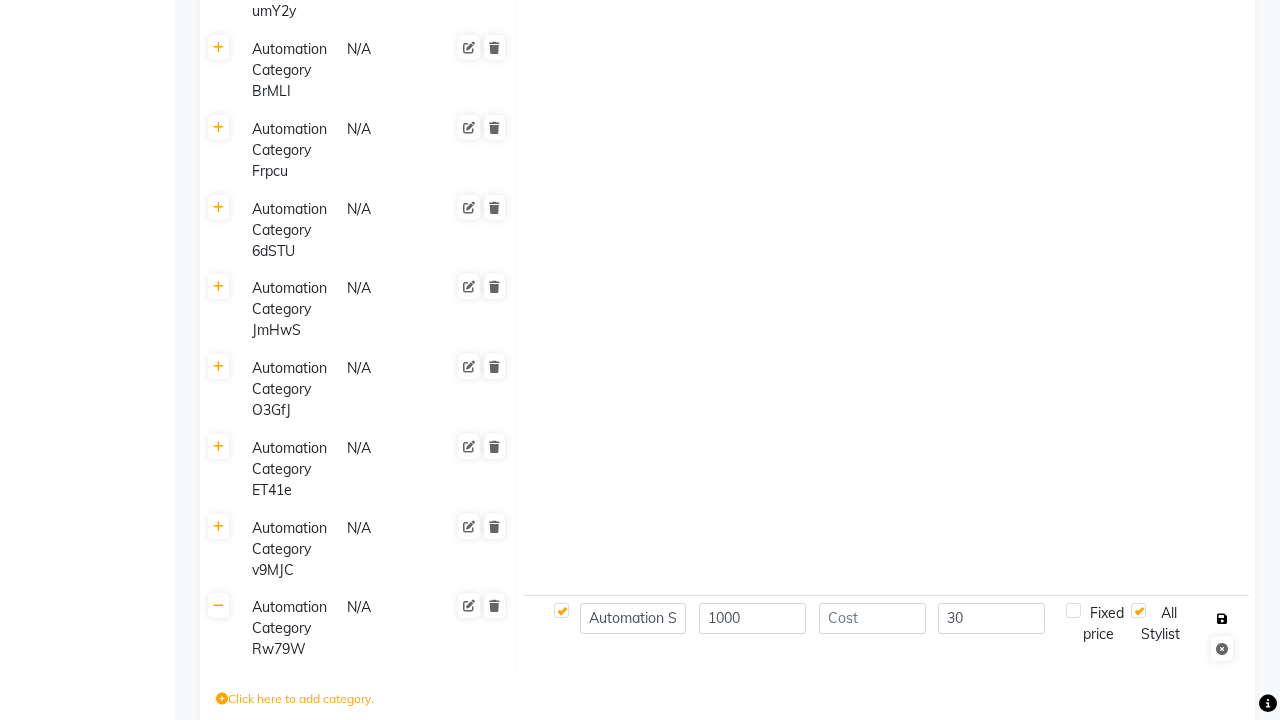 click at bounding box center [1222, 619] 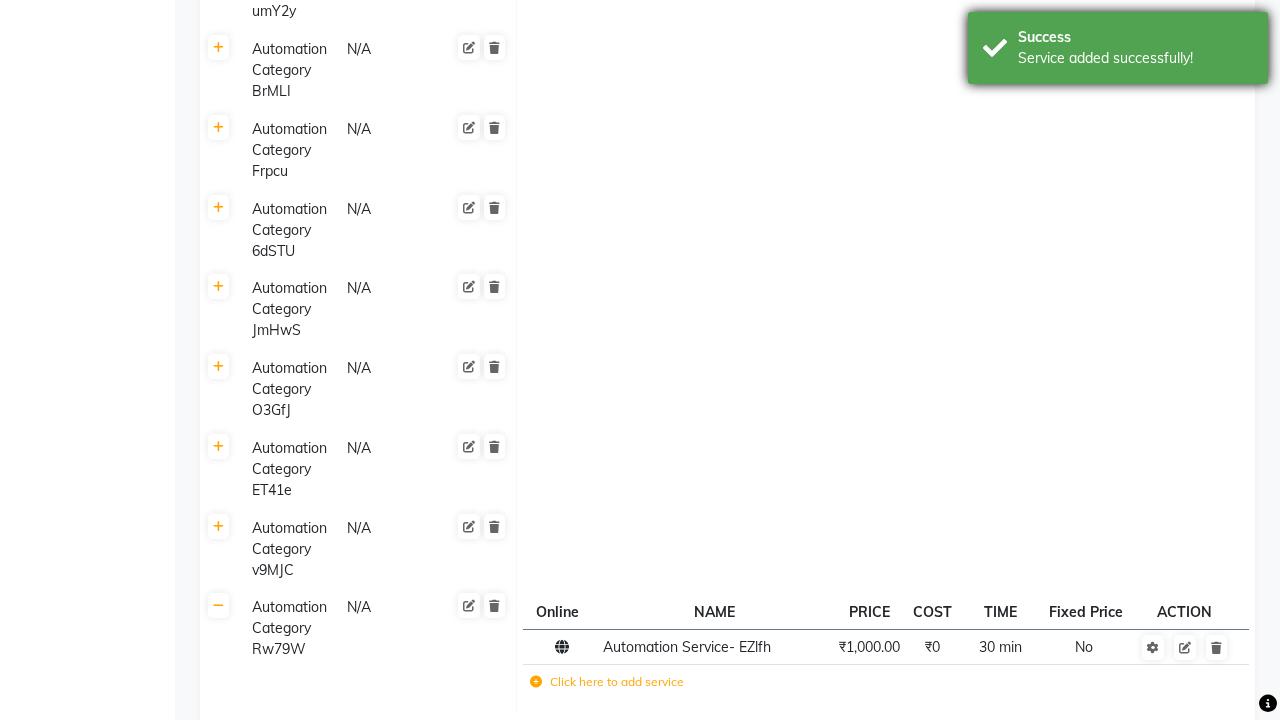 click on "Service added successfully!" at bounding box center [1135, 58] 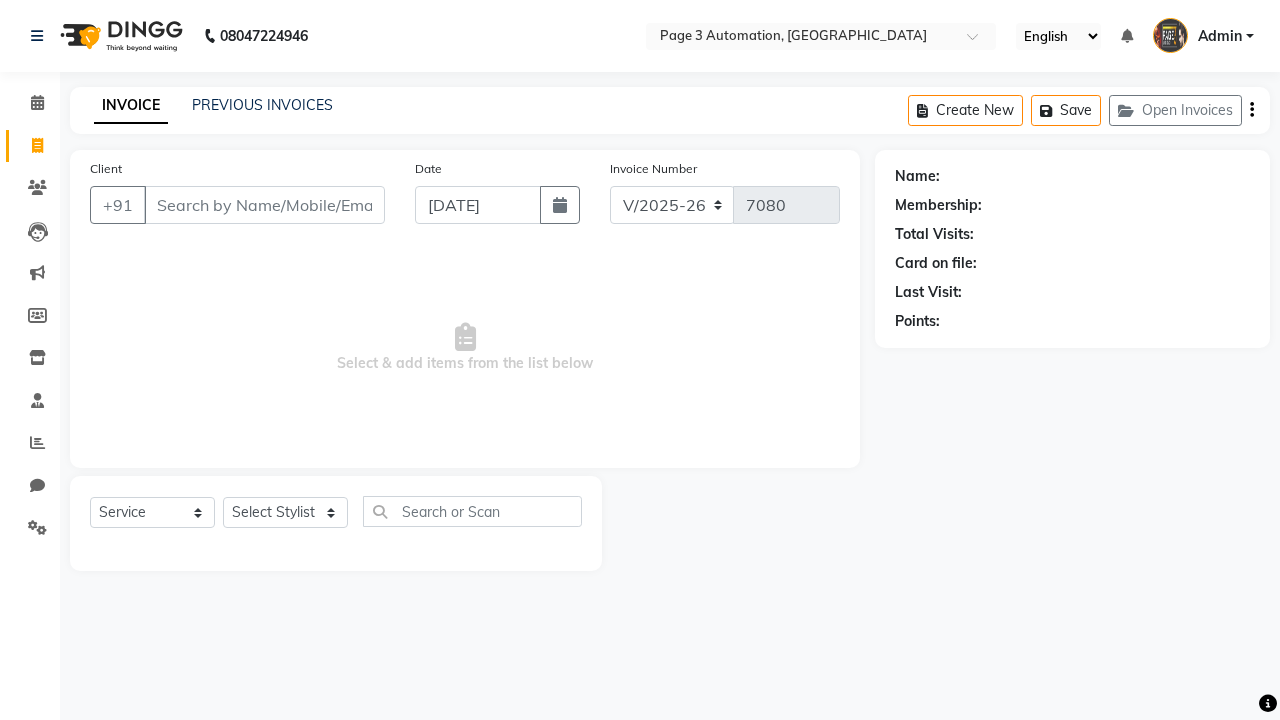 select on "2774" 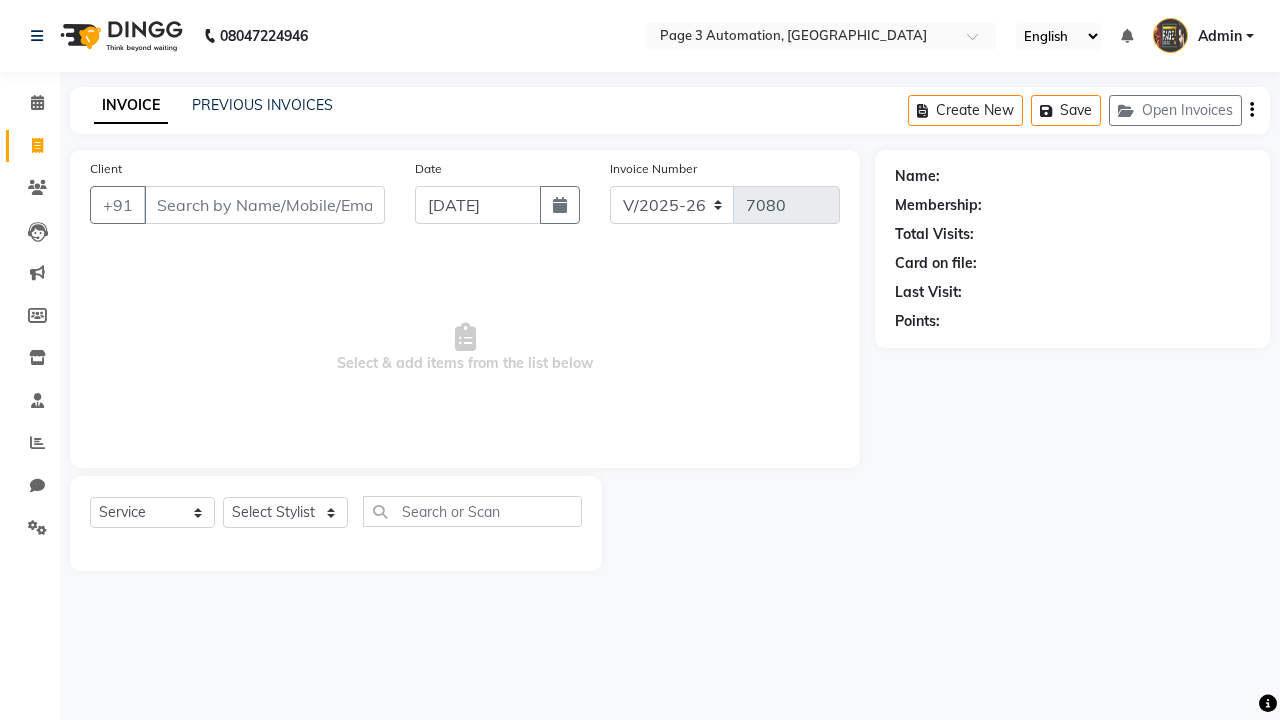 select on "711" 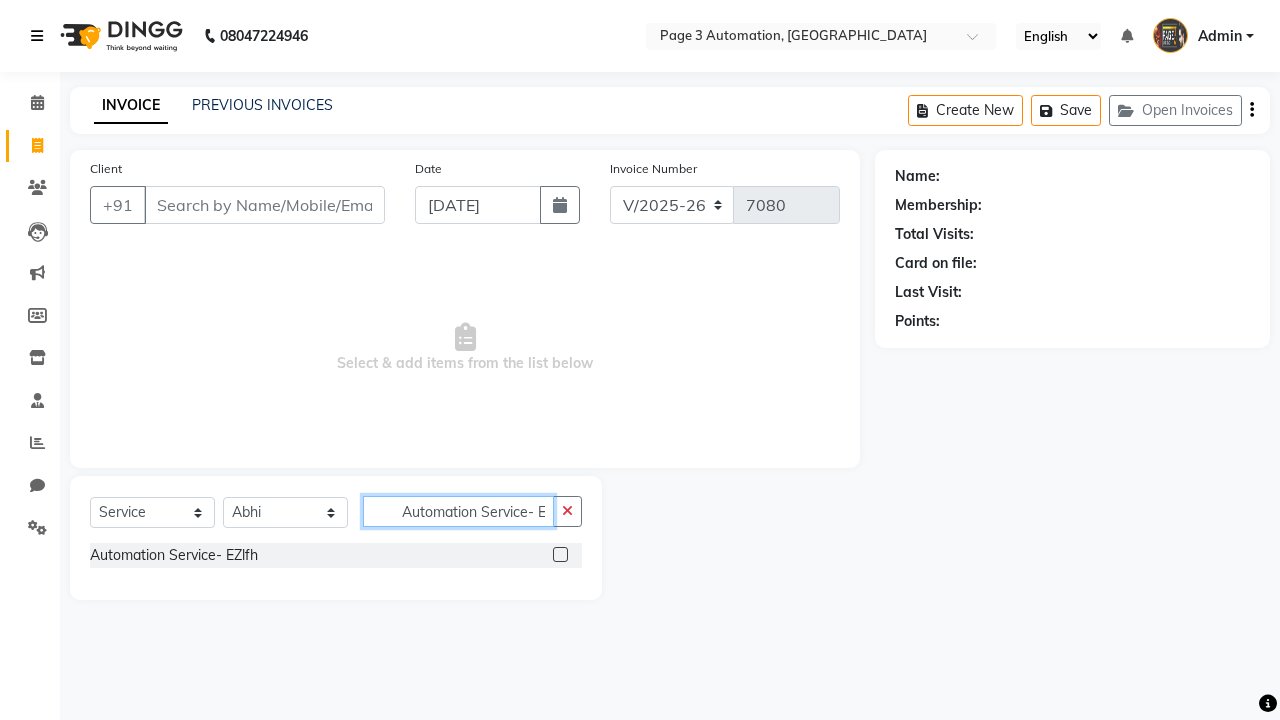 type on "Automation Service- EZlfh" 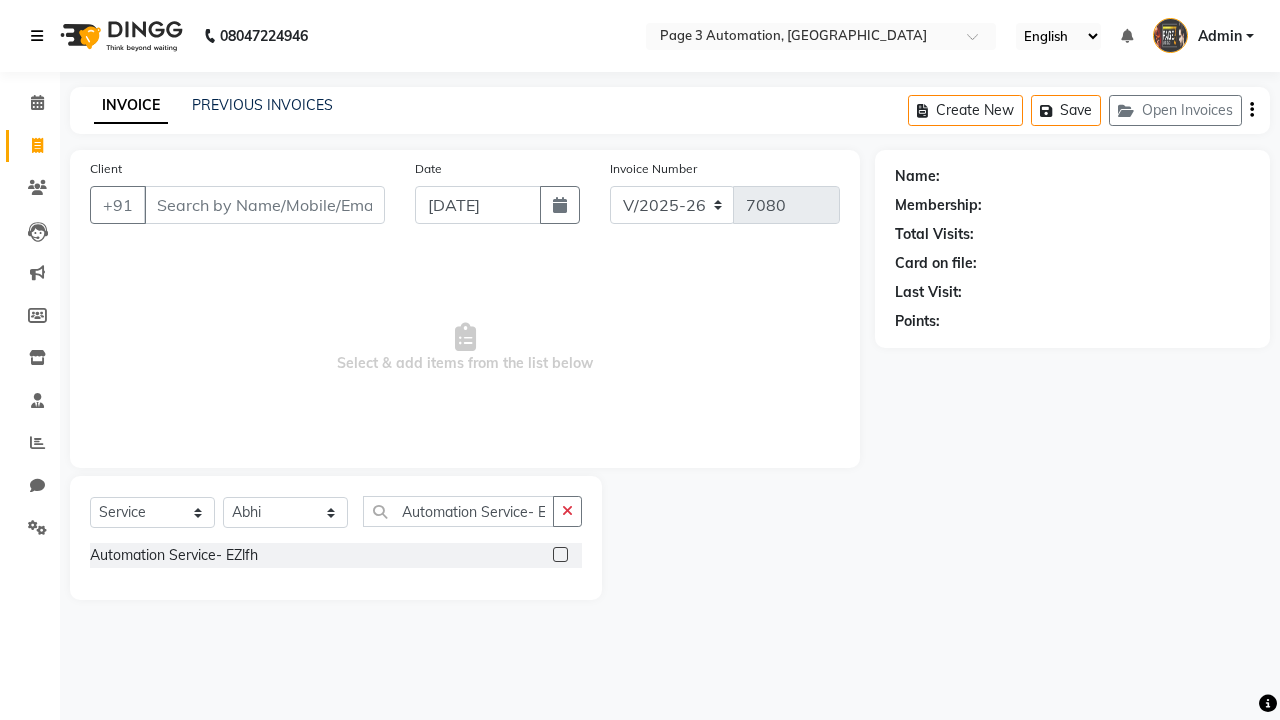 click at bounding box center (37, 36) 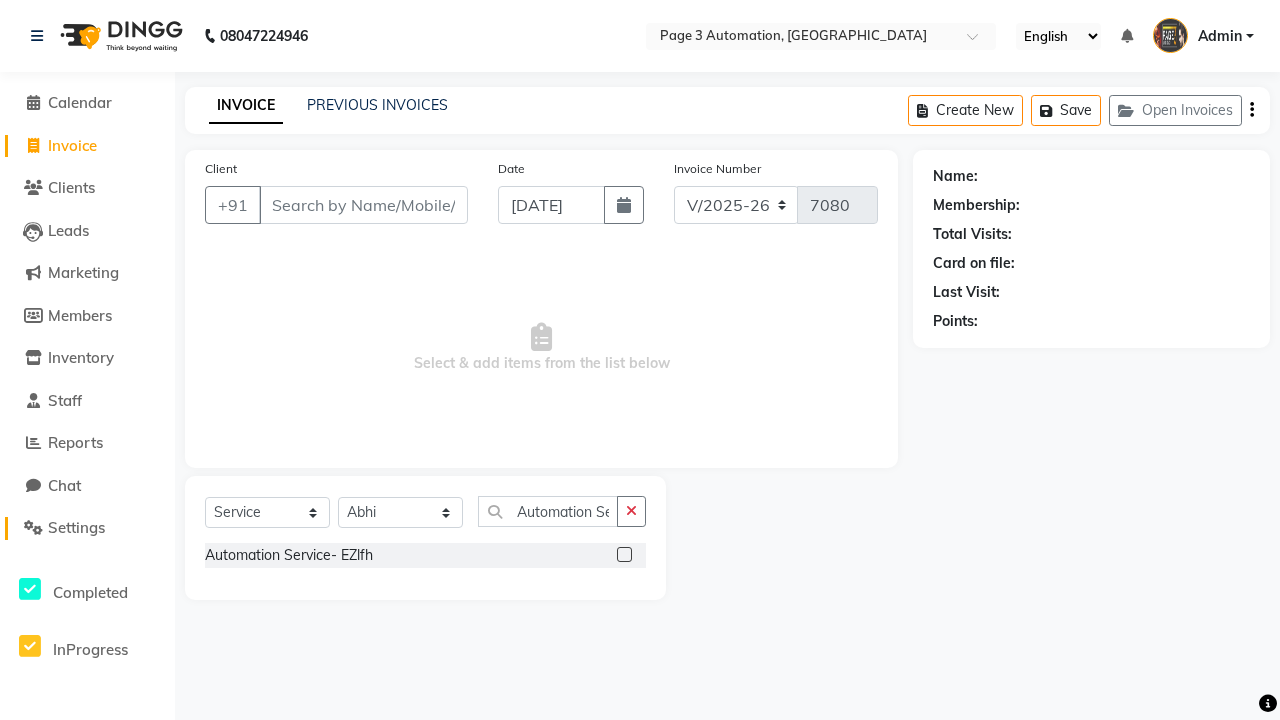 click on "Settings" 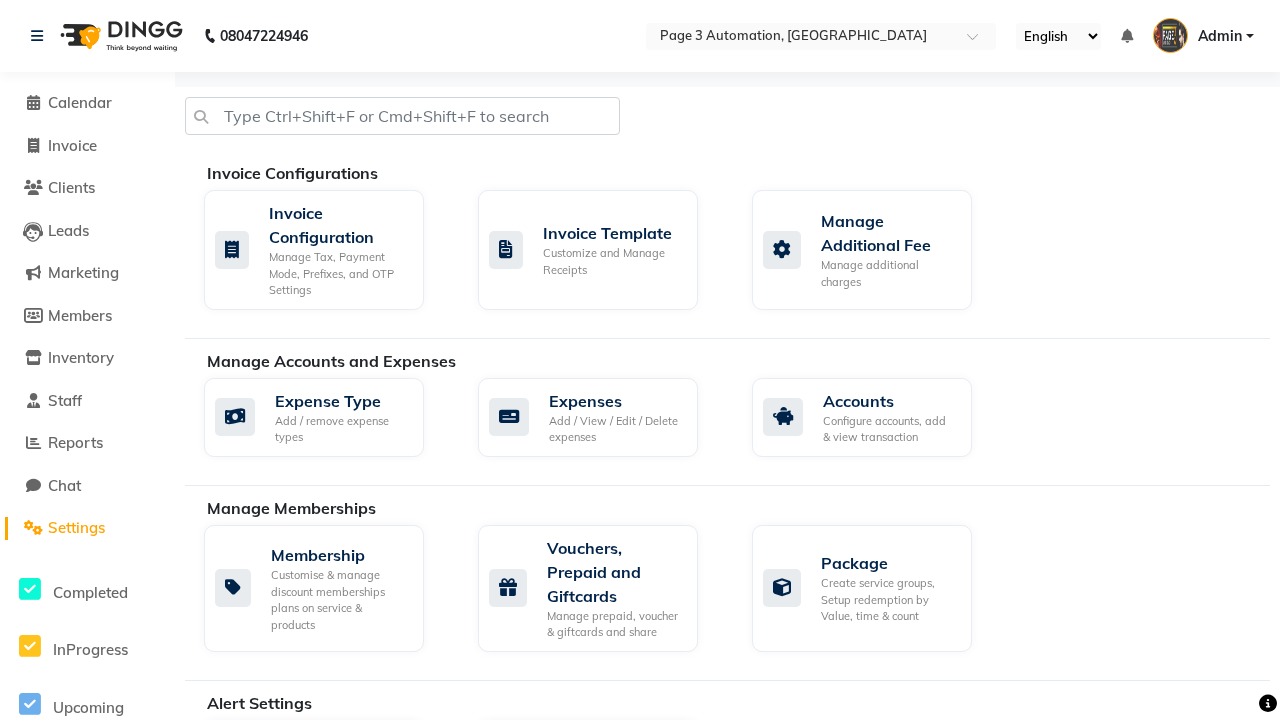 click on "Services" 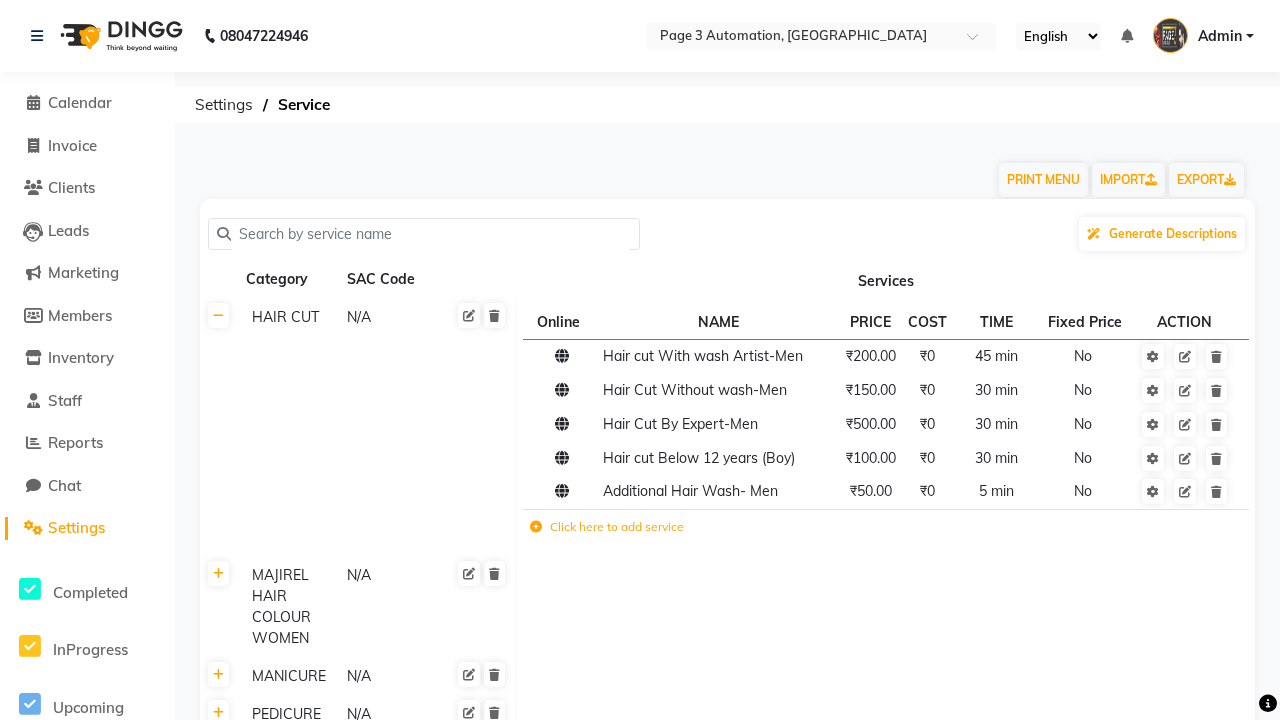 scroll, scrollTop: 9634, scrollLeft: 0, axis: vertical 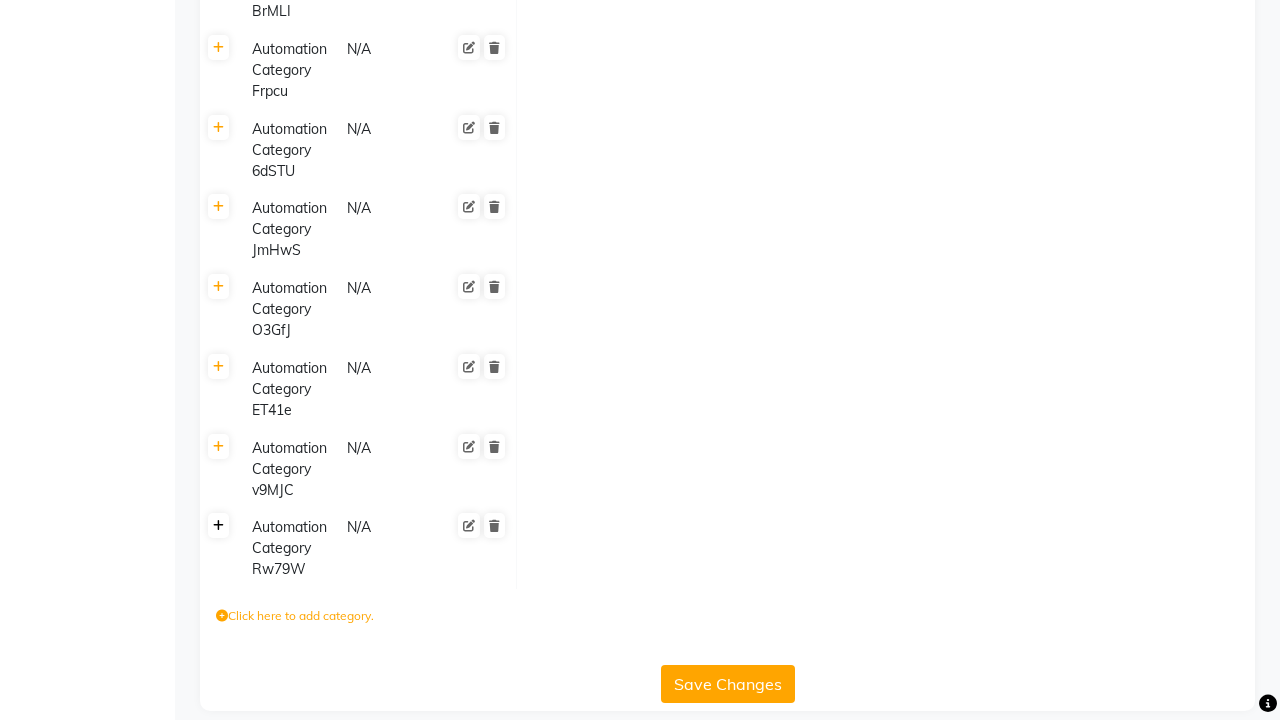 click 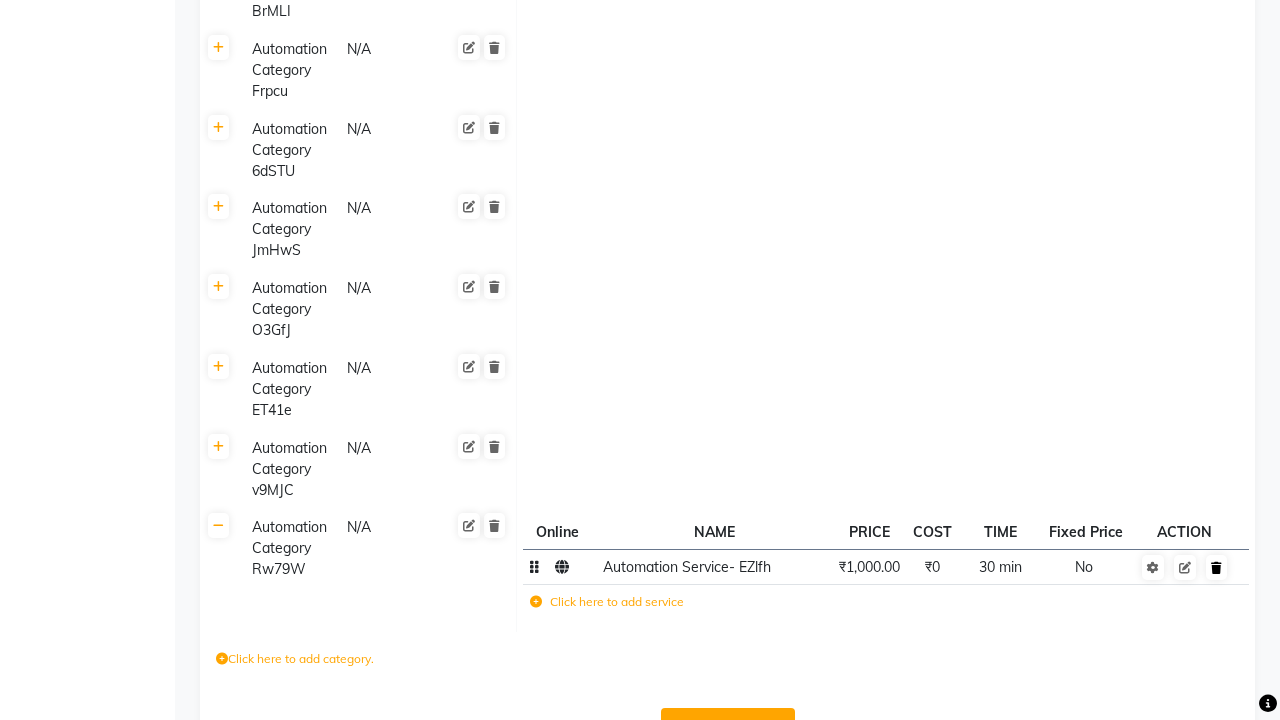 click 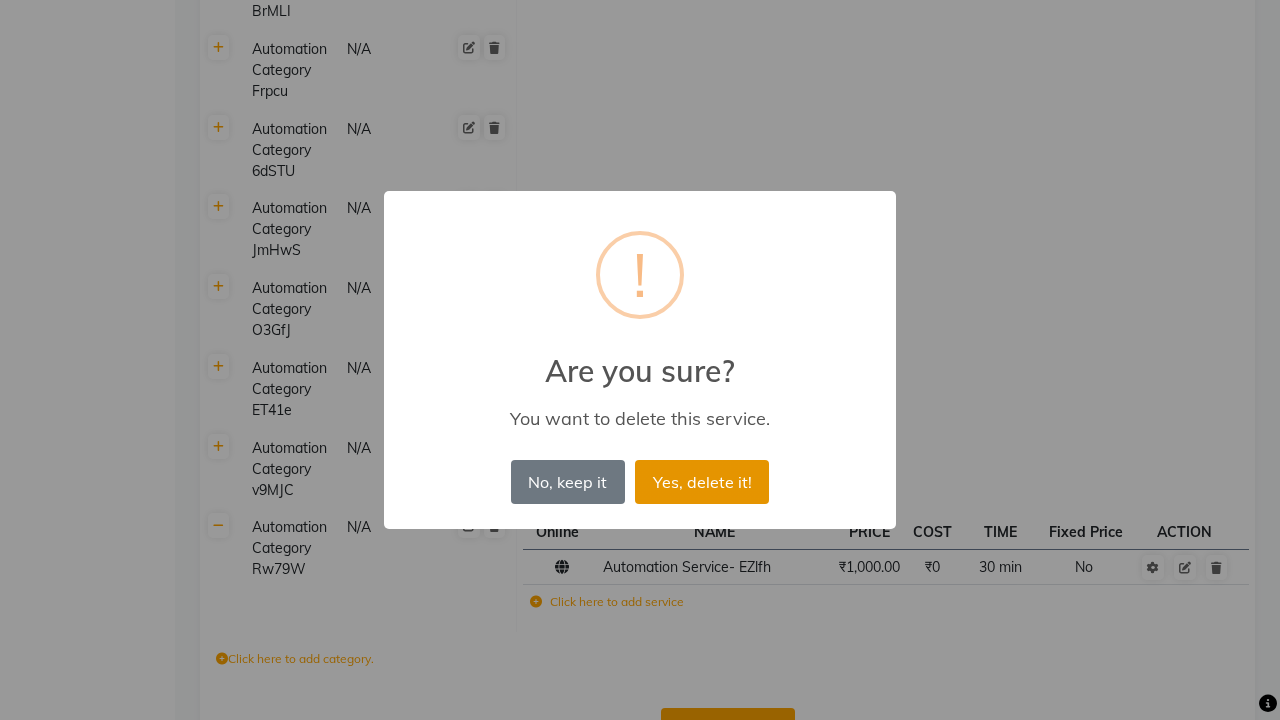 click on "Yes, delete it!" at bounding box center (702, 482) 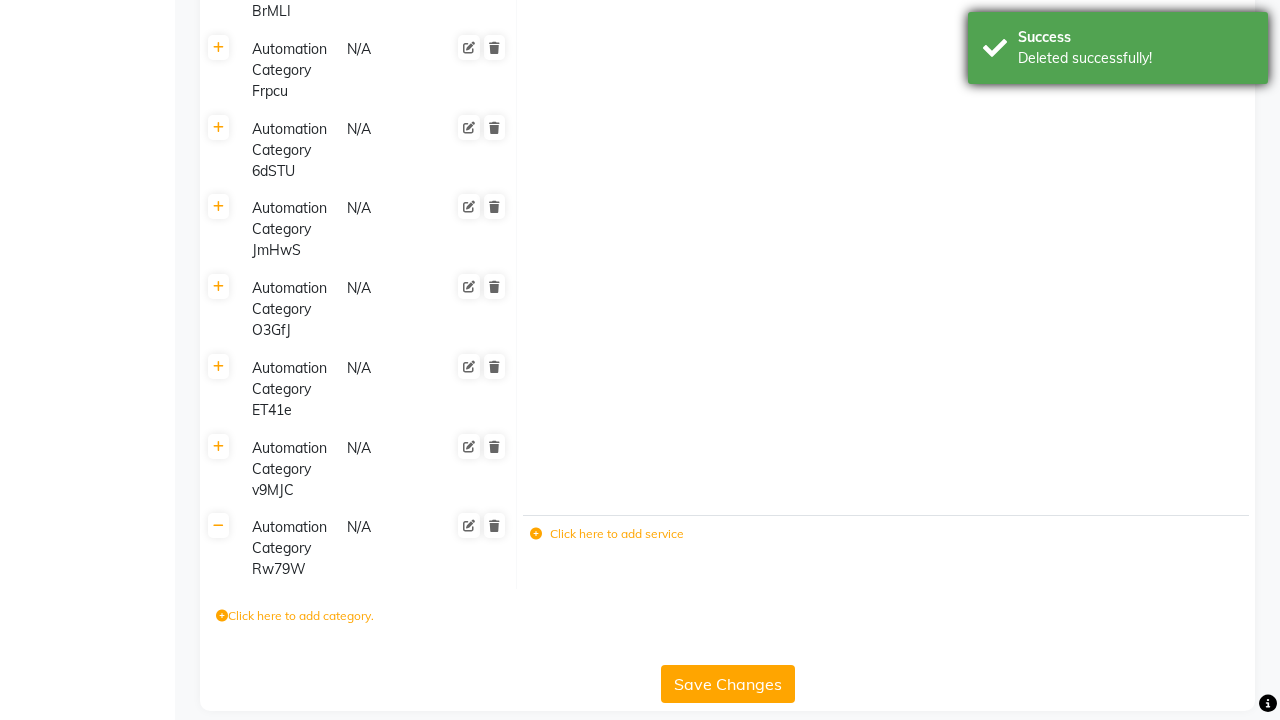 click on "Deleted successfully!" at bounding box center (1135, 58) 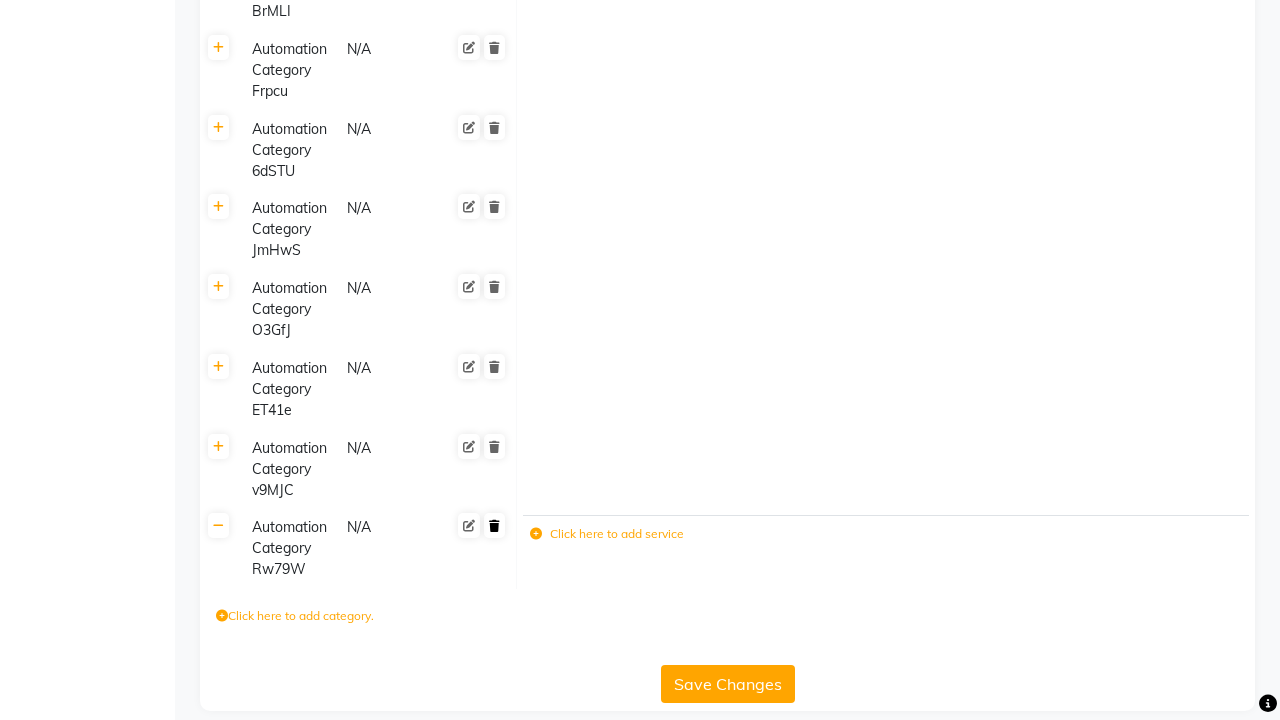 click 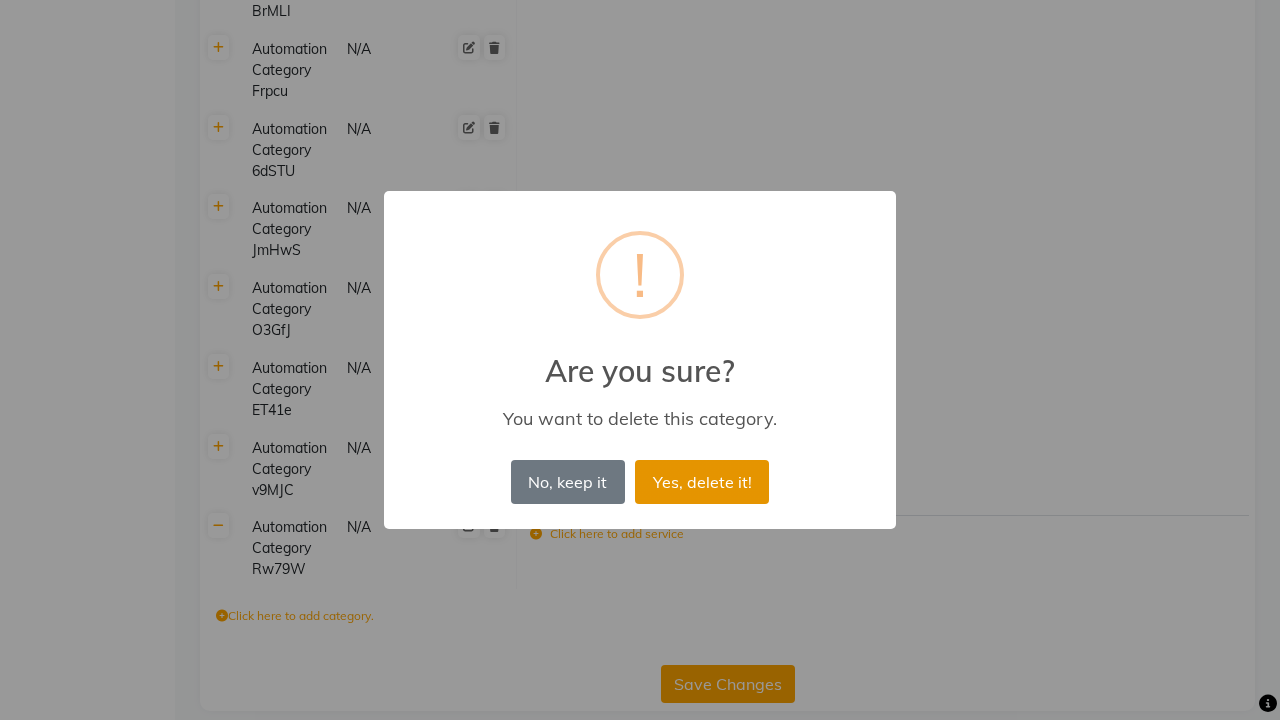click on "Yes, delete it!" at bounding box center [702, 482] 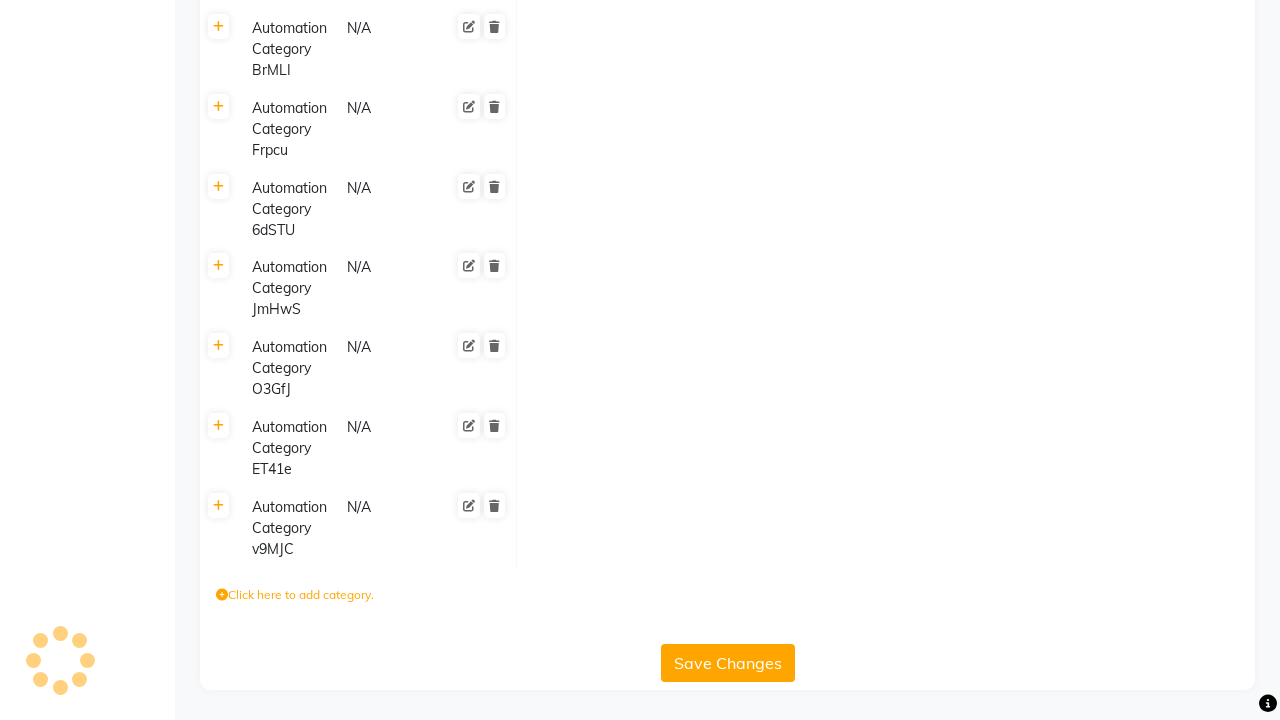 scroll, scrollTop: 9554, scrollLeft: 0, axis: vertical 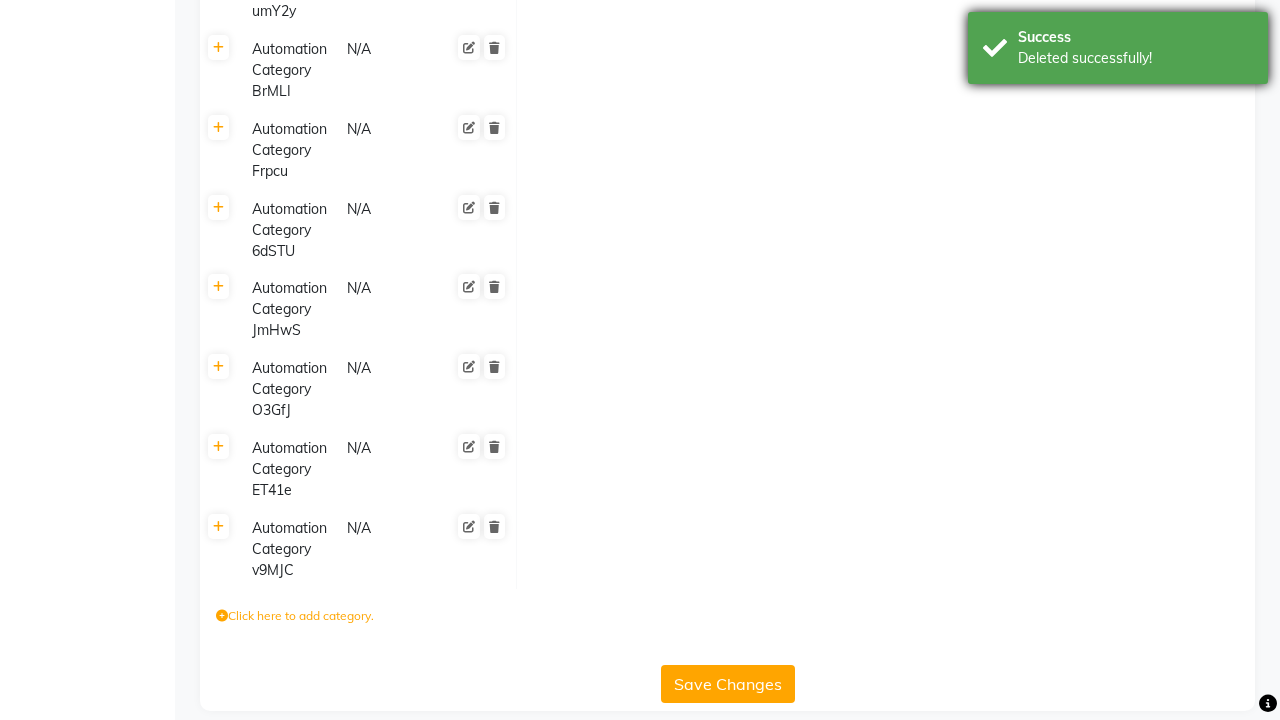 click on "Deleted successfully!" at bounding box center (1135, 58) 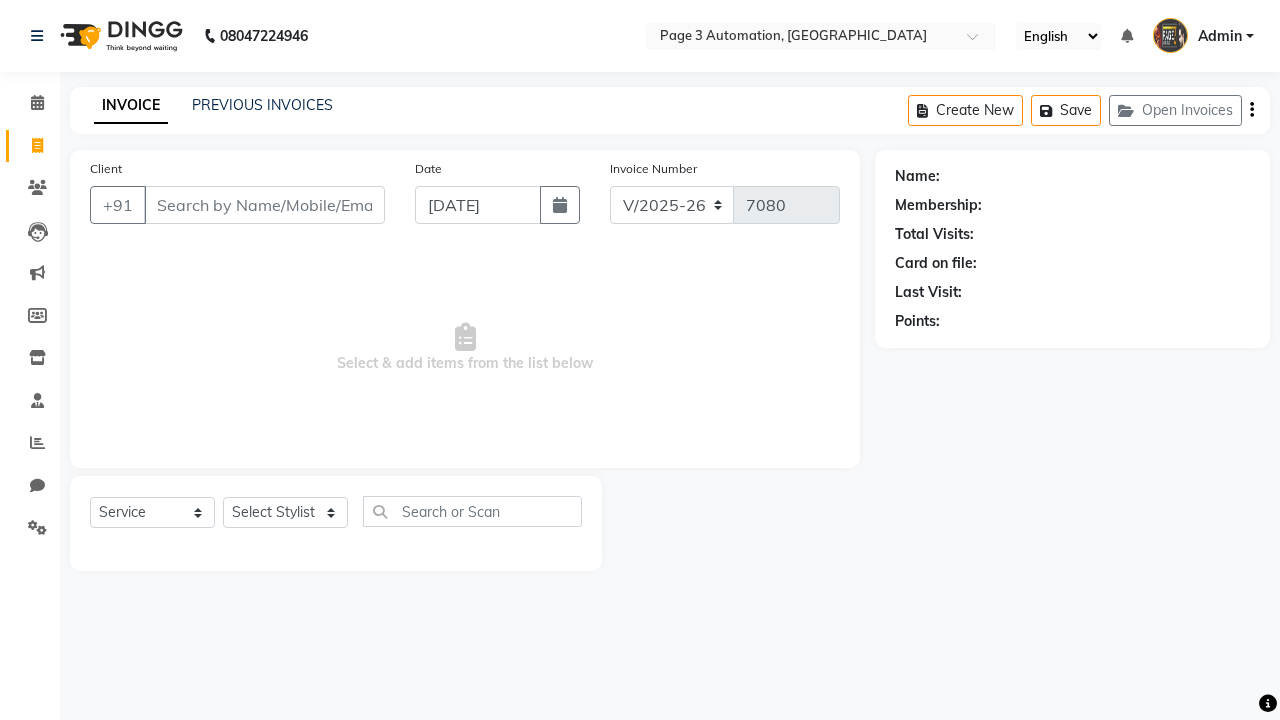 select on "2774" 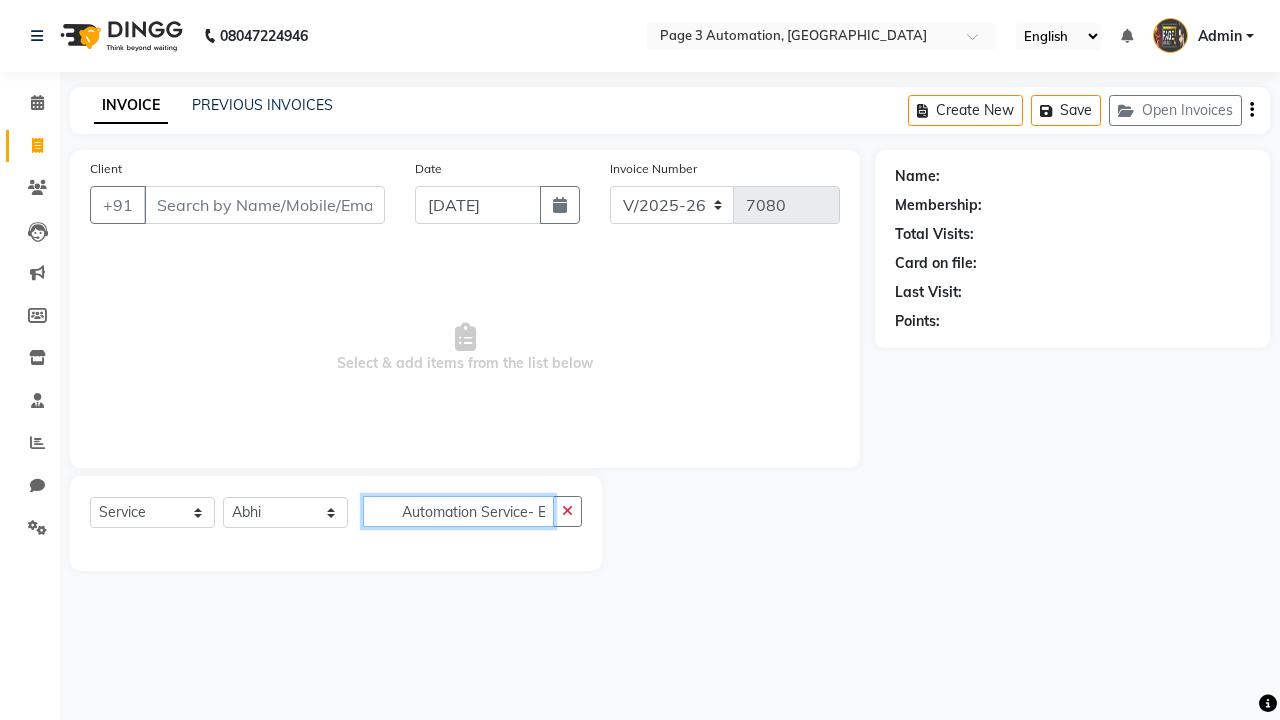 type on "Automation Service- EZlfh" 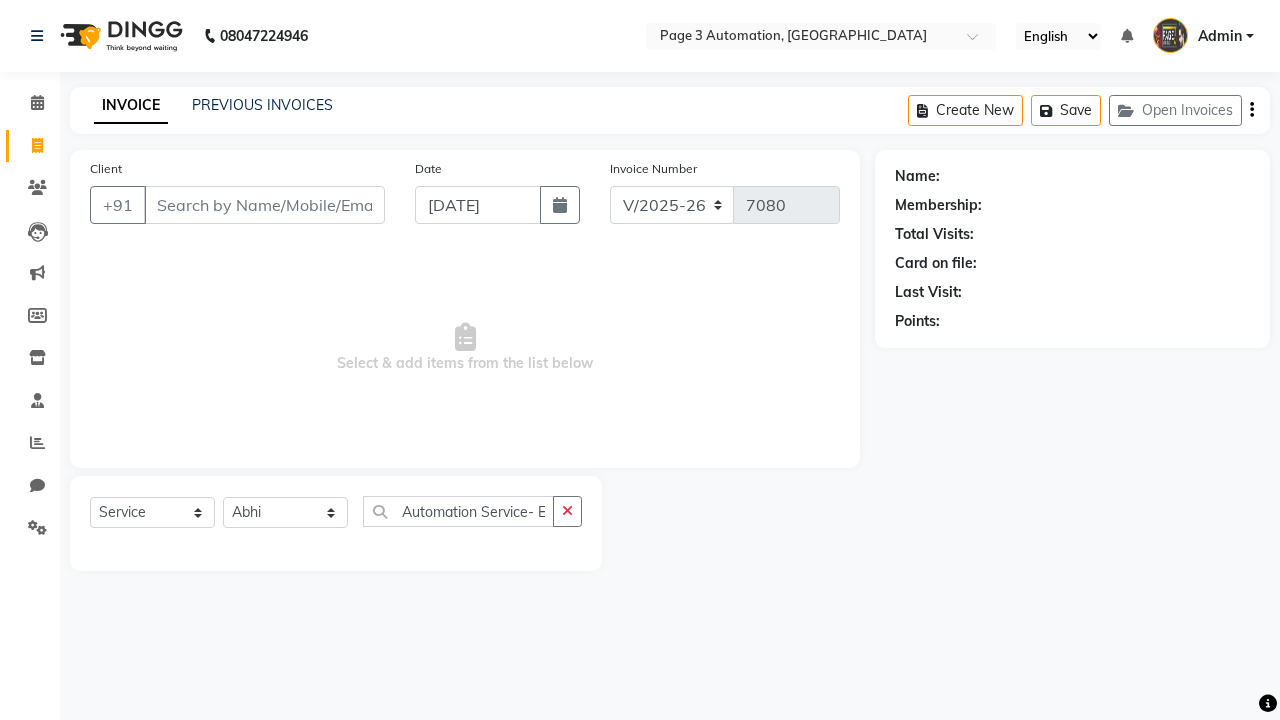 click on "Admin" at bounding box center [1220, 36] 